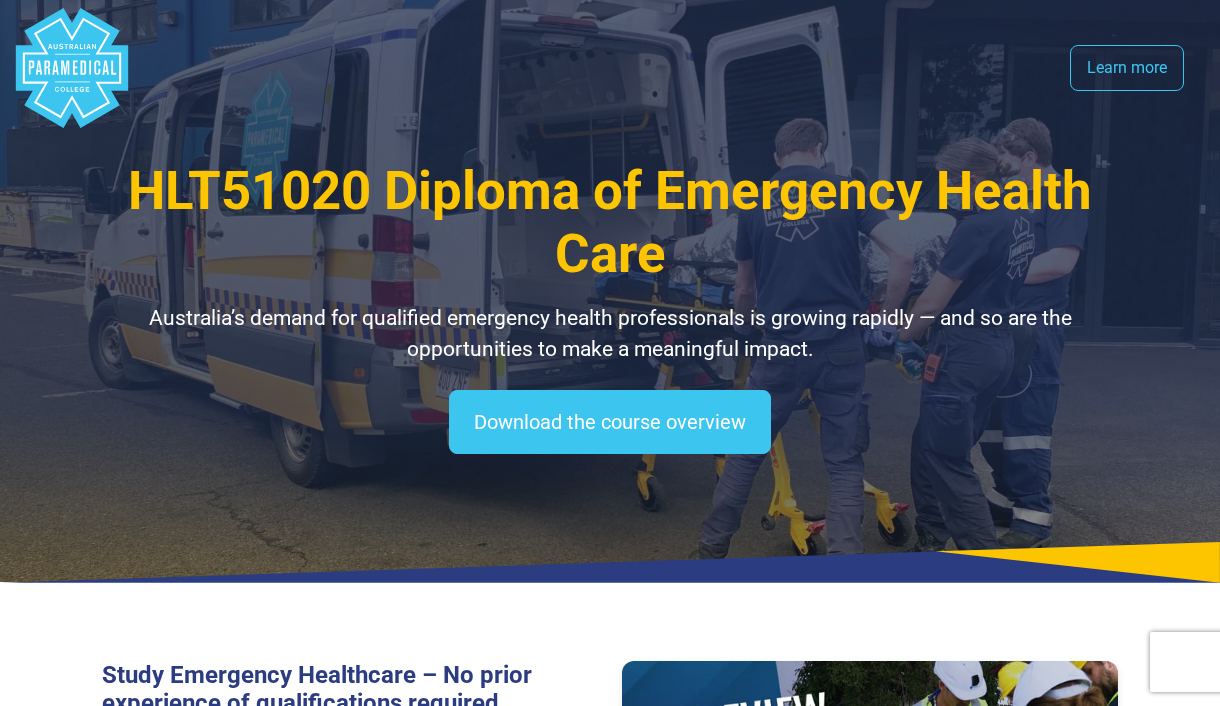 scroll, scrollTop: 0, scrollLeft: 0, axis: both 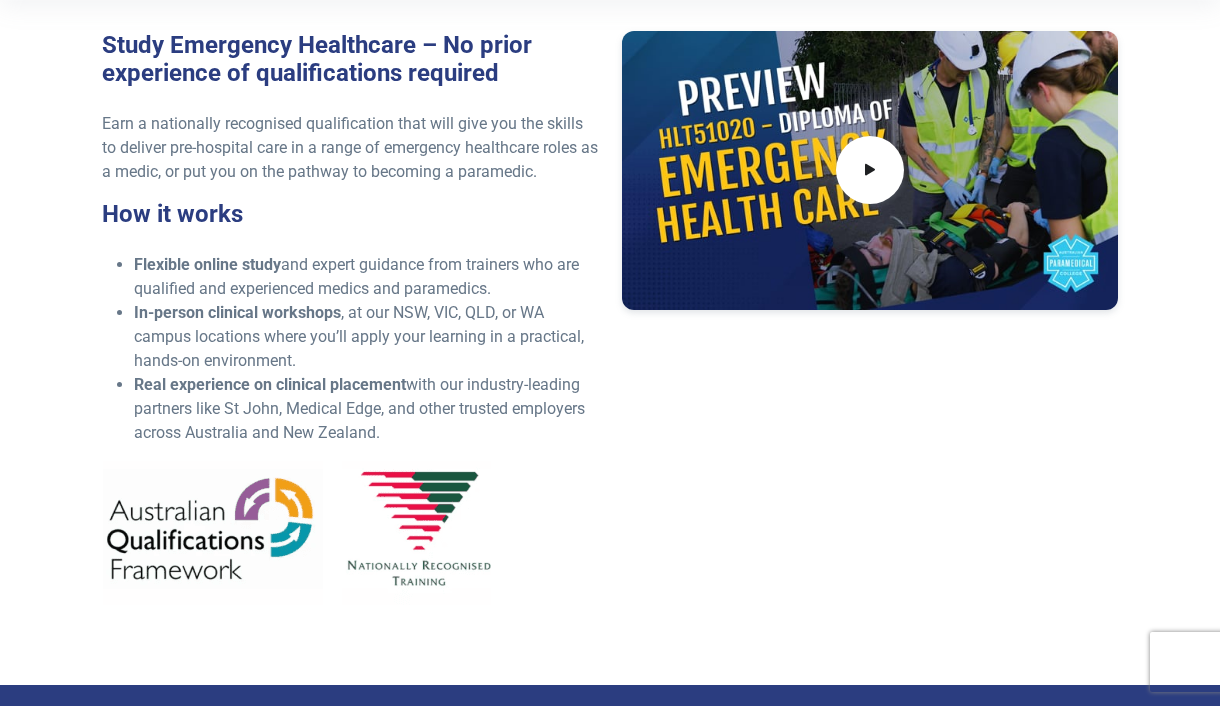click on "Study Emergency Healthcare – No prior experience of qualifications required
Earn a nationally recognised qualification that will give you the skills to deliver pre-hospital care in a range of emergency healthcare roles as a medic, or put you on the pathway to becoming a paramedic.
How it works
Flexible online study  and expert guidance from trainers who are qualified and experienced medics and paramedics.
In-person clinical workshops , at our NSW, VIC, QLD, or WA campus locations where you’ll apply your learning in a practical, hands-on environment.
Real experience on clinical placement" at bounding box center (610, 326) 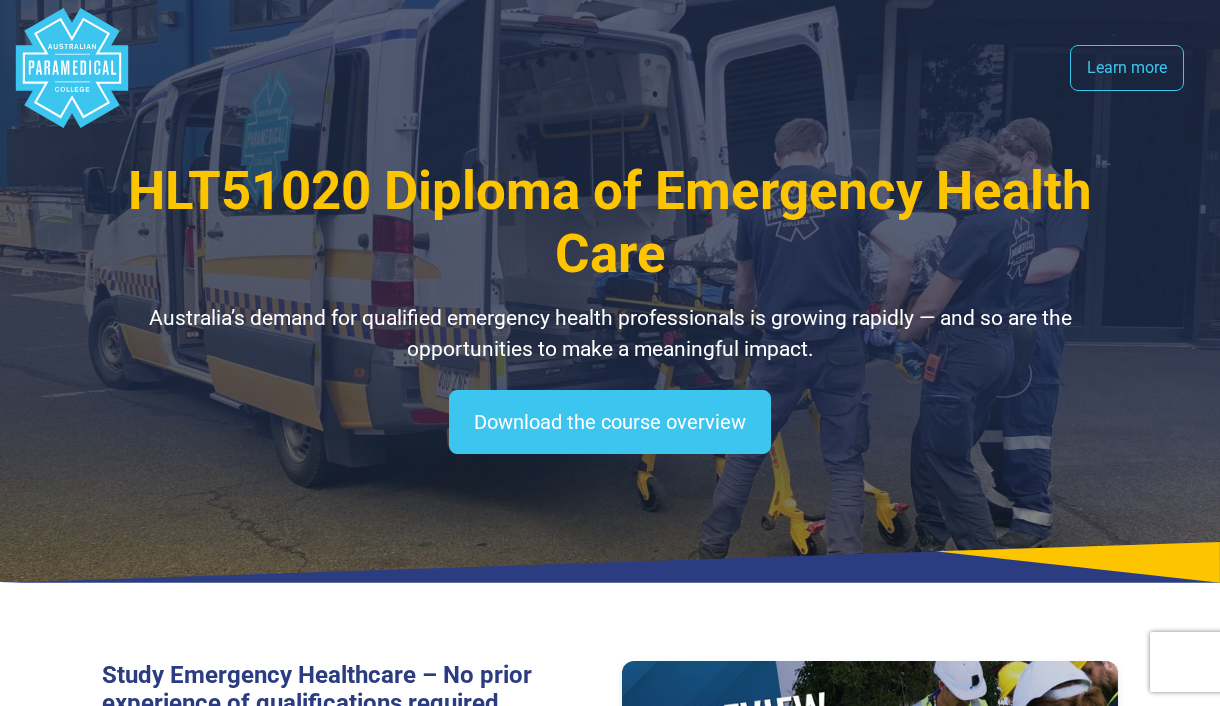 scroll, scrollTop: 0, scrollLeft: 0, axis: both 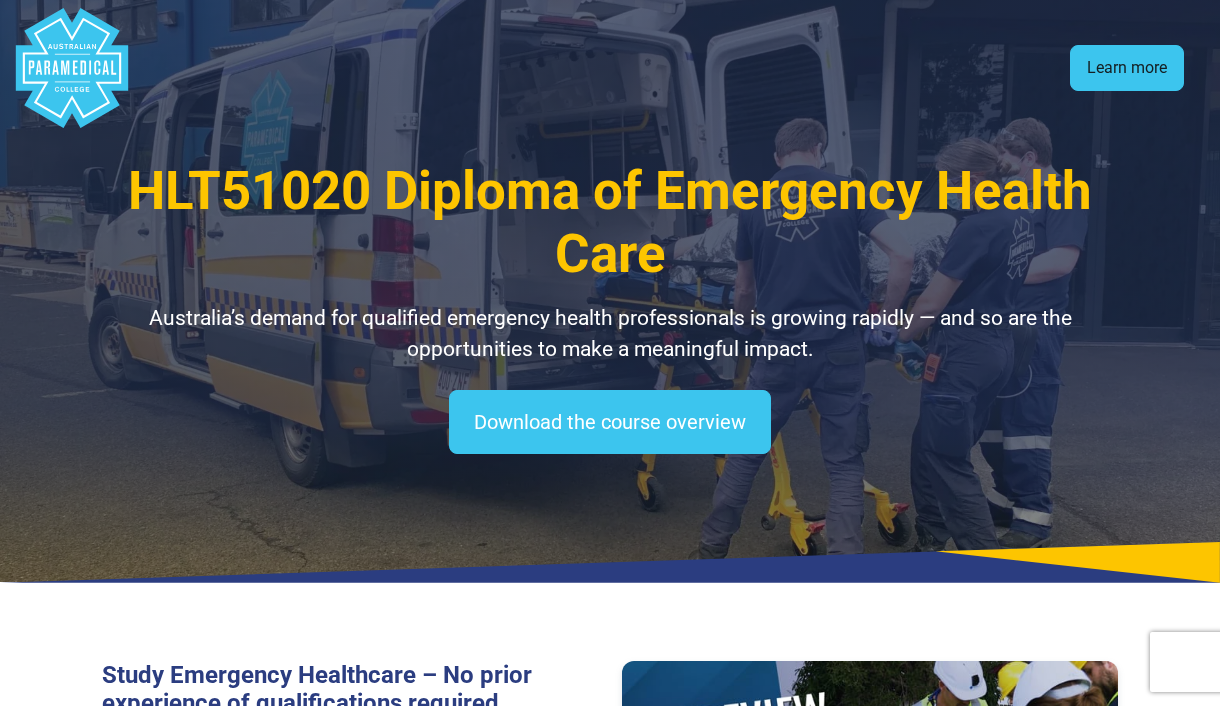 click on "Learn more" at bounding box center (1127, 68) 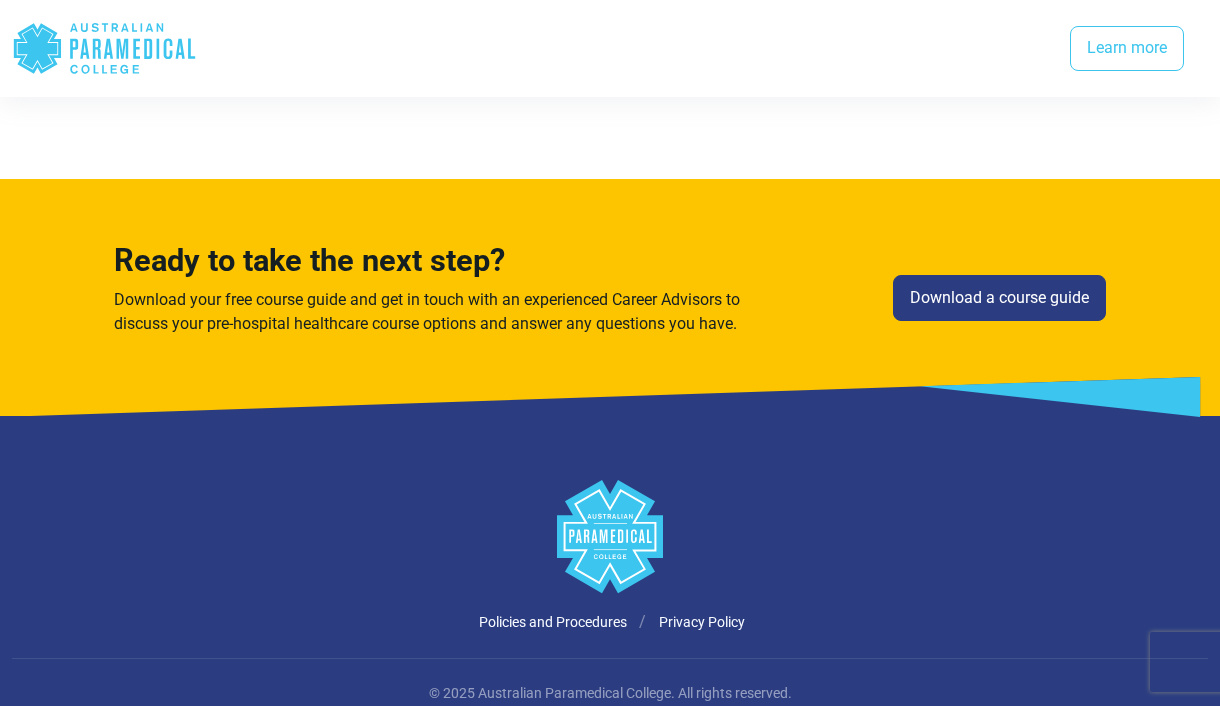scroll, scrollTop: 5302, scrollLeft: 0, axis: vertical 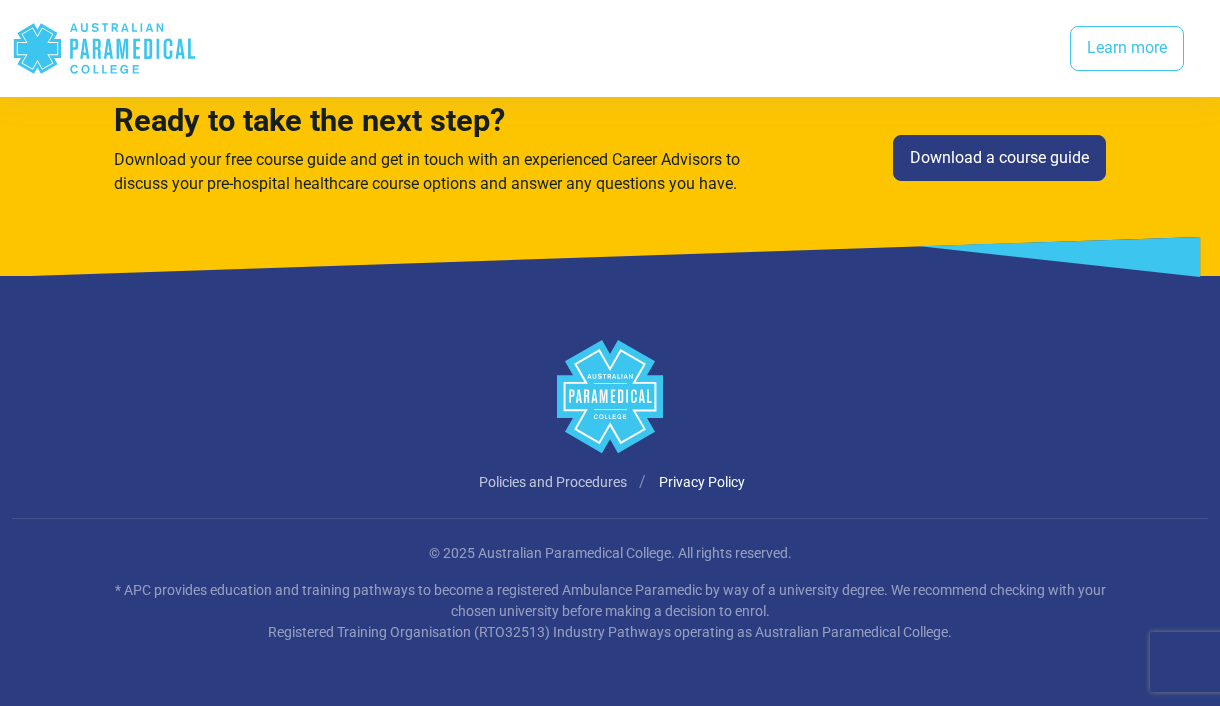 click on "Policies and Procedures" at bounding box center [553, 482] 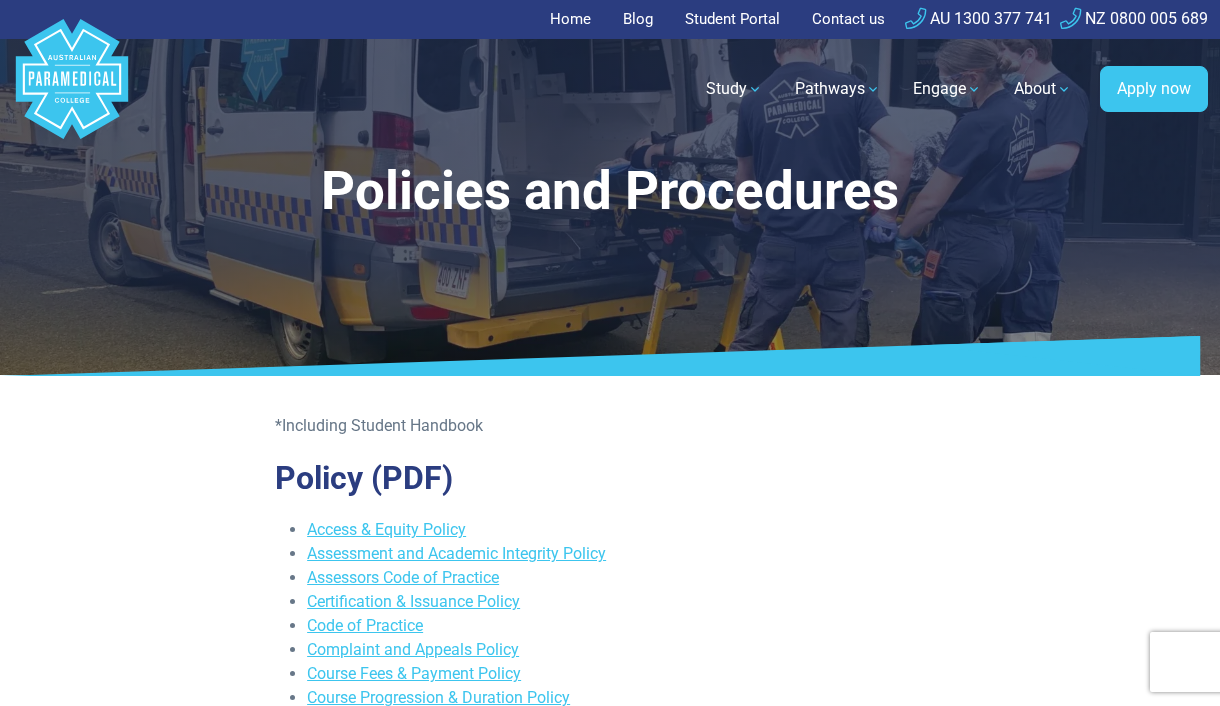 scroll, scrollTop: 0, scrollLeft: 0, axis: both 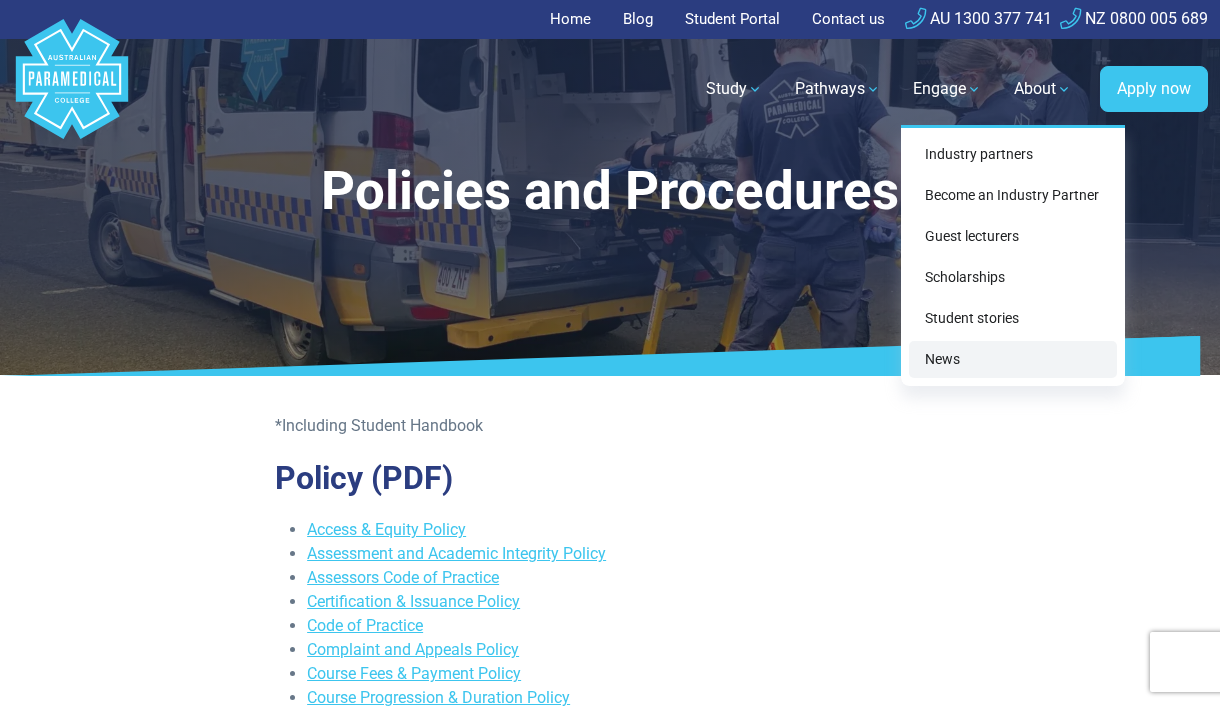 click on "News" at bounding box center (1013, 359) 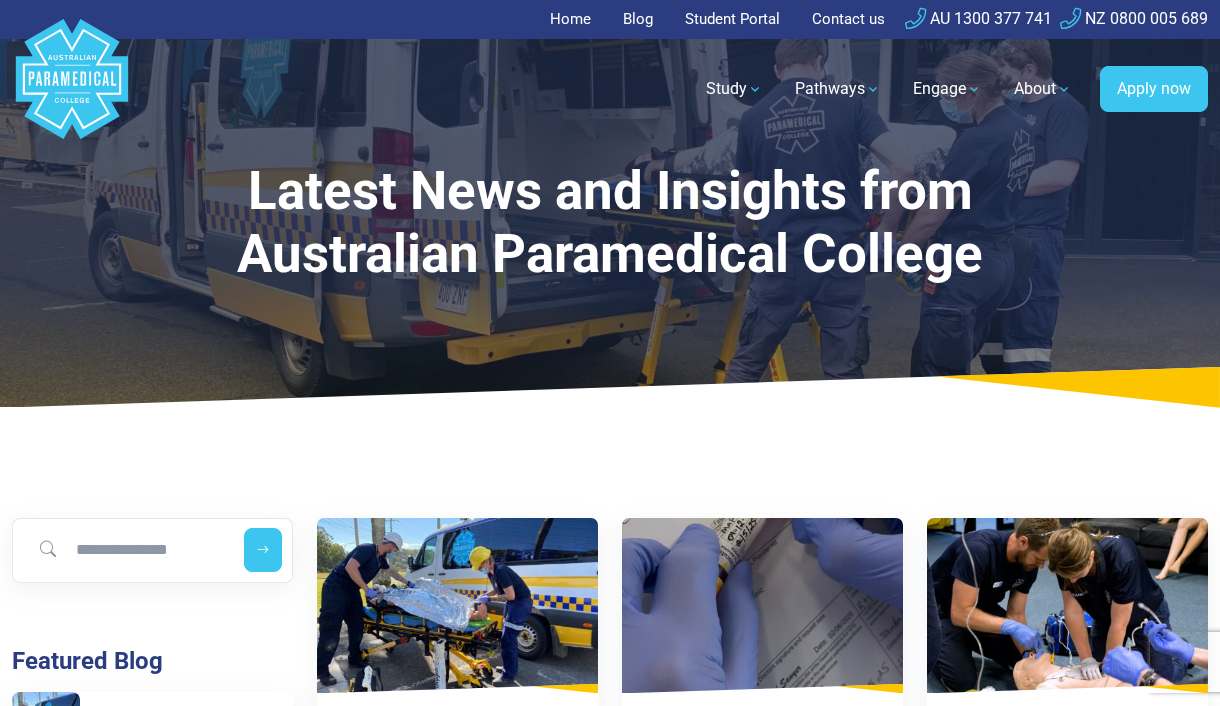 scroll, scrollTop: 0, scrollLeft: 0, axis: both 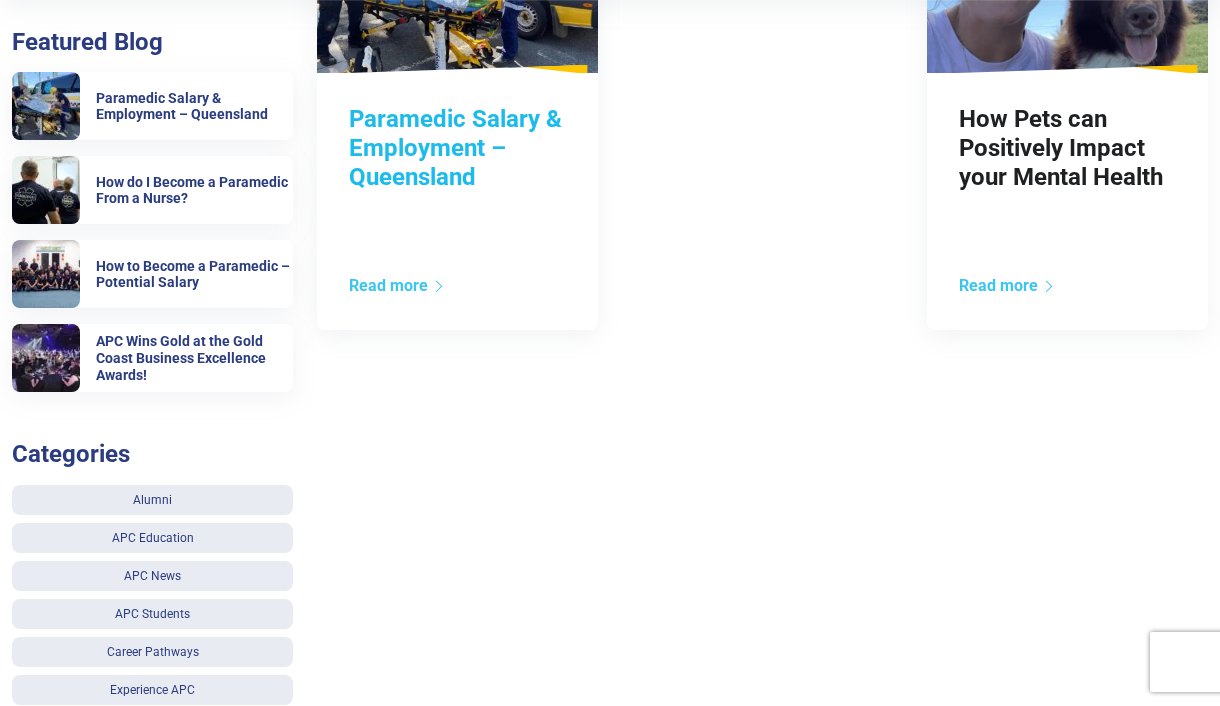 click on "Paramedic Salary & Employment – Queensland" at bounding box center (455, 148) 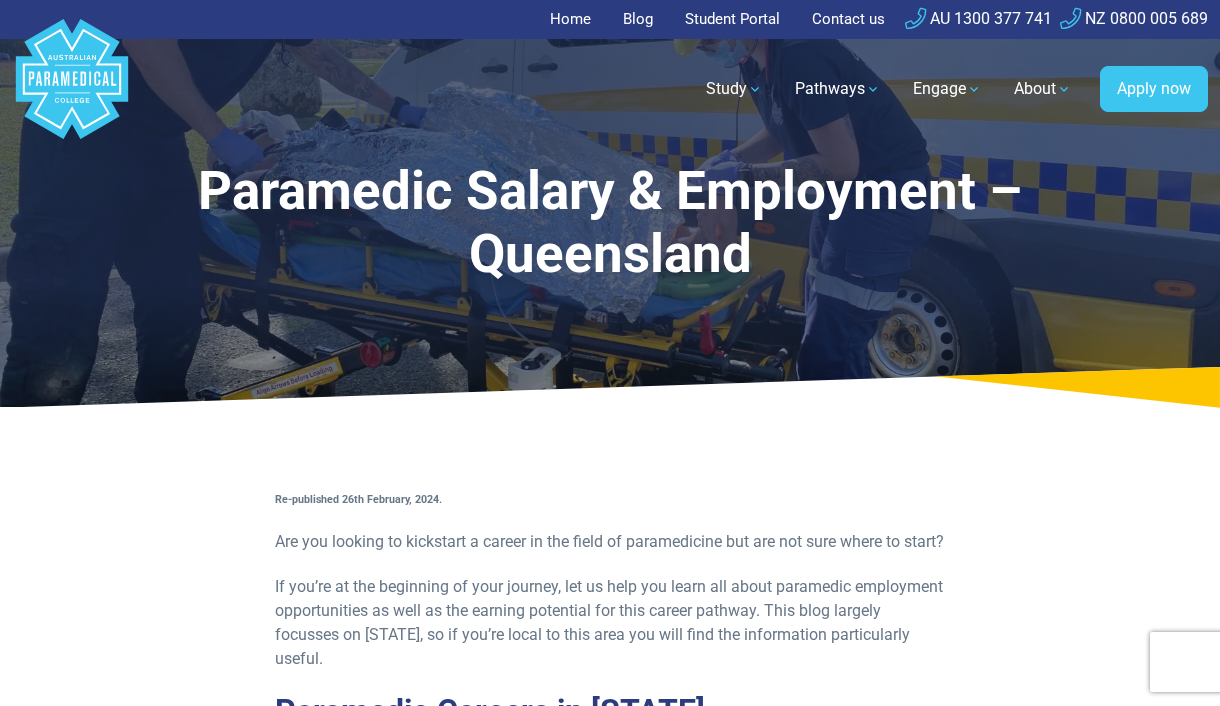 scroll, scrollTop: 0, scrollLeft: 0, axis: both 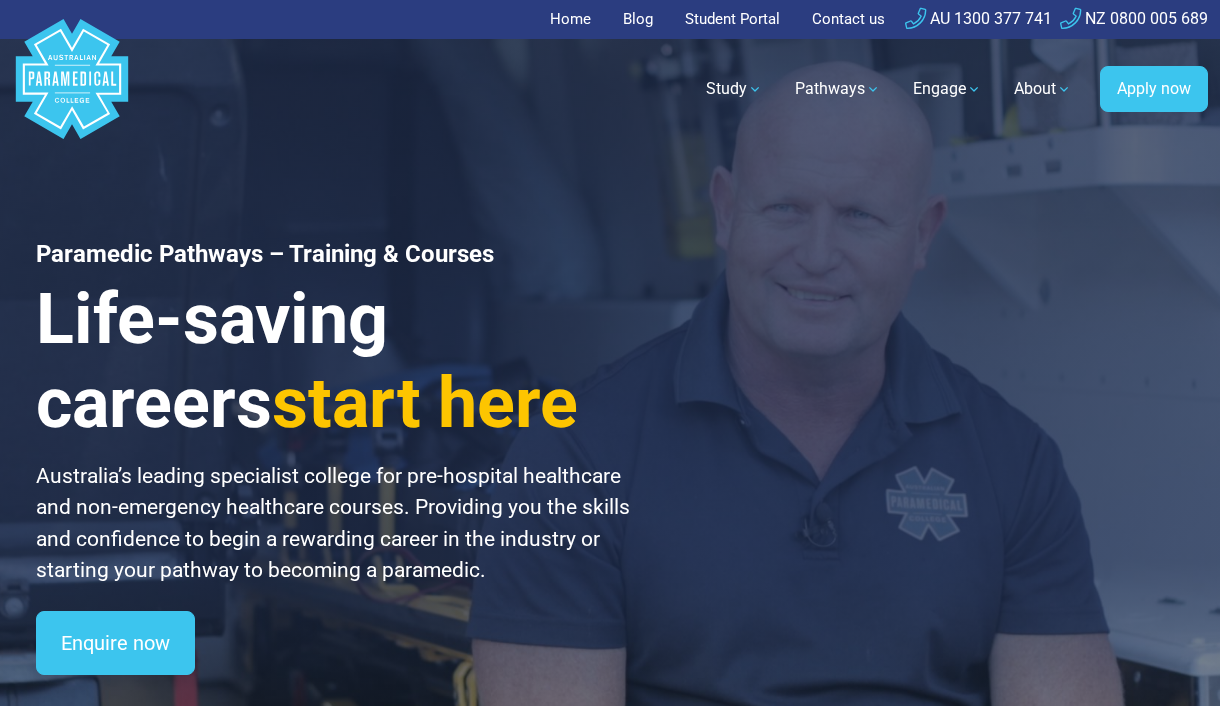 click on "Blog" at bounding box center (638, 19) 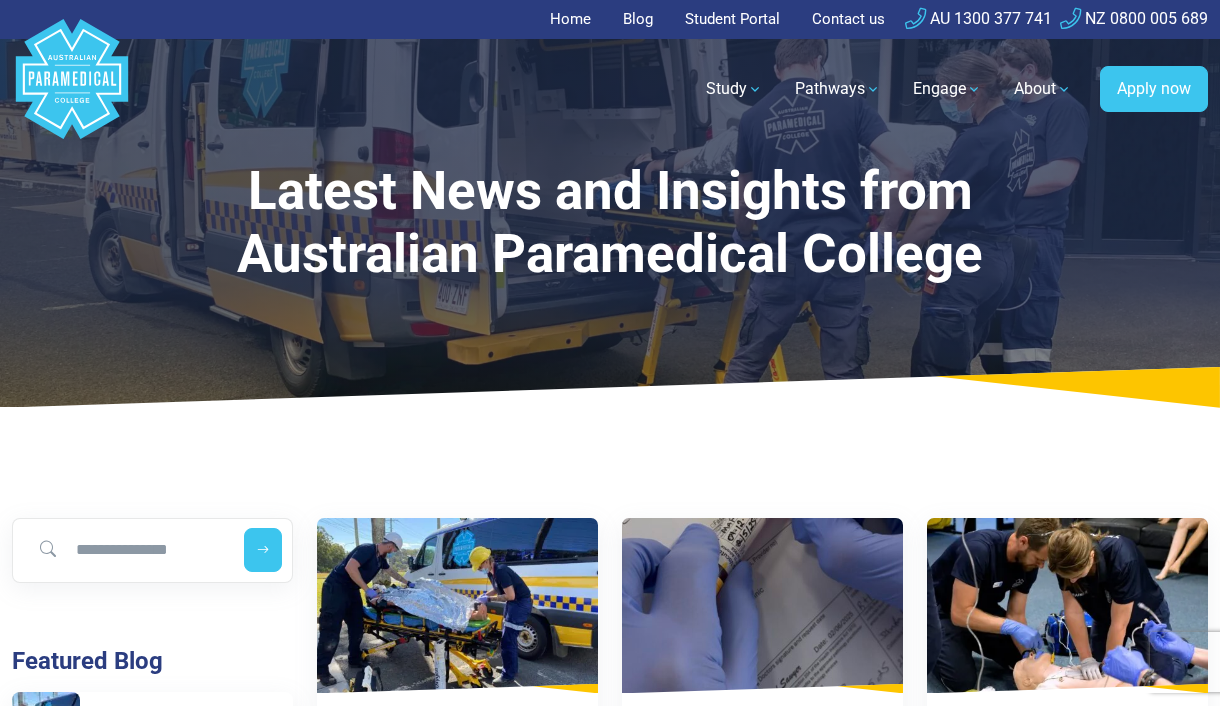 scroll, scrollTop: 0, scrollLeft: 0, axis: both 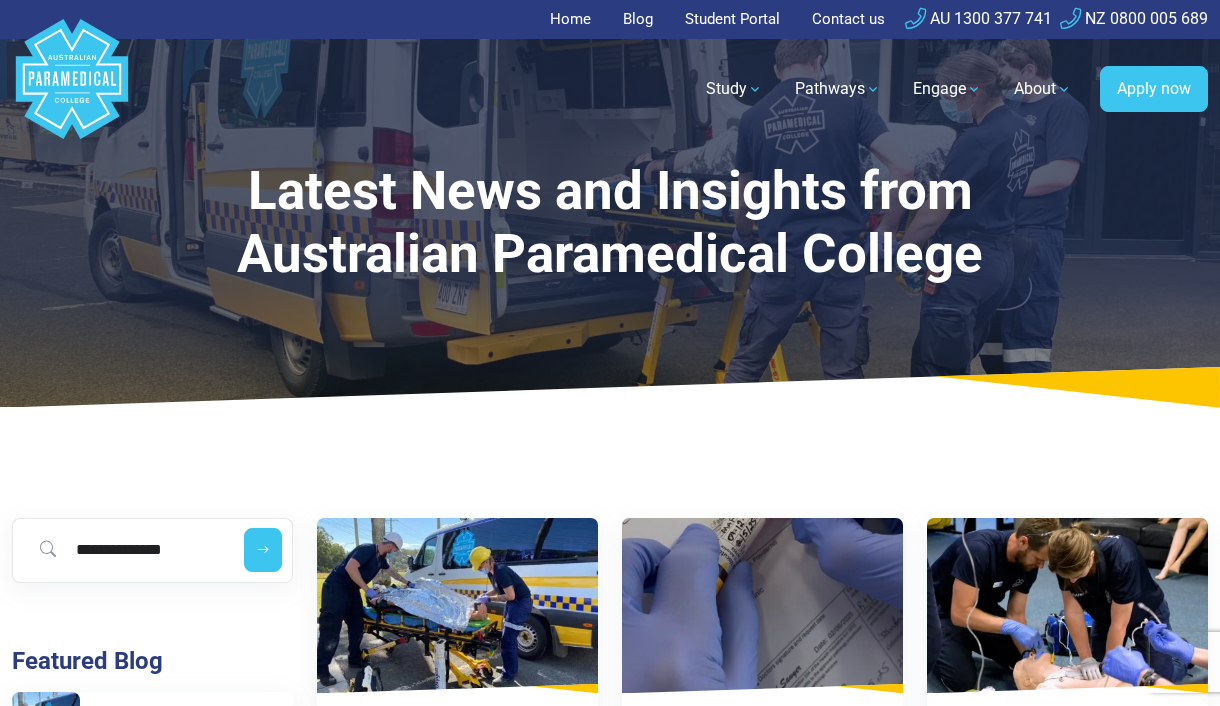 type on "**********" 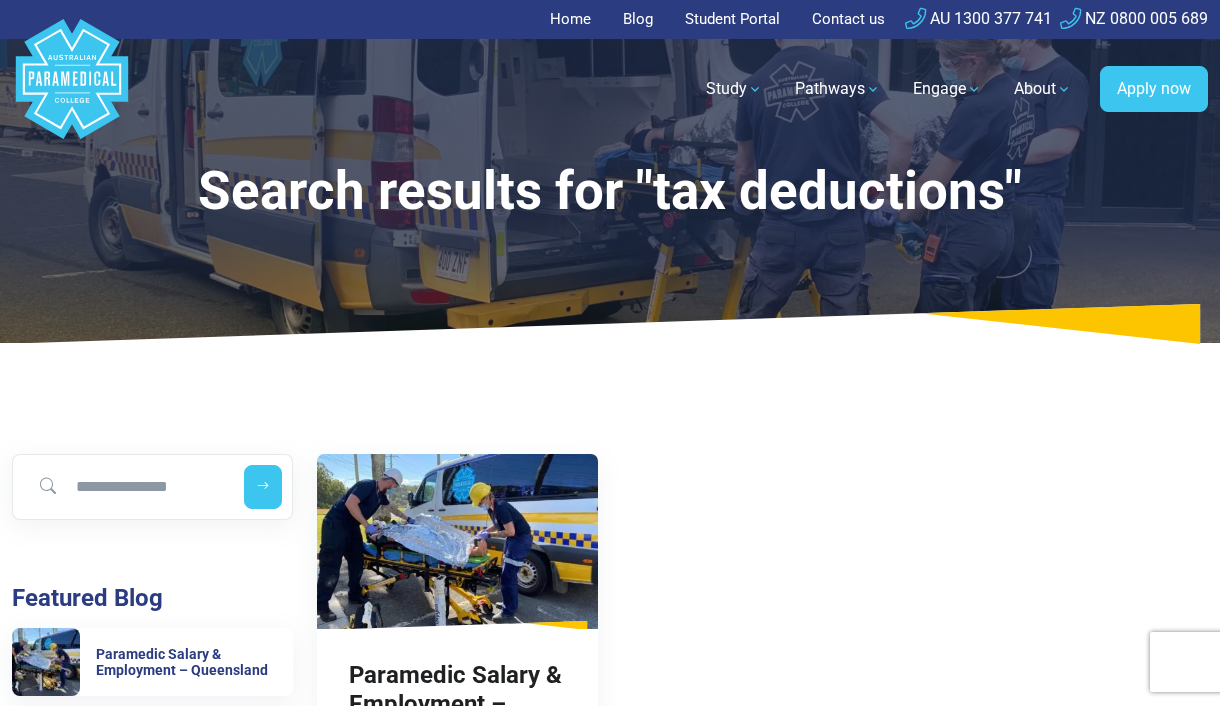 scroll, scrollTop: 0, scrollLeft: 0, axis: both 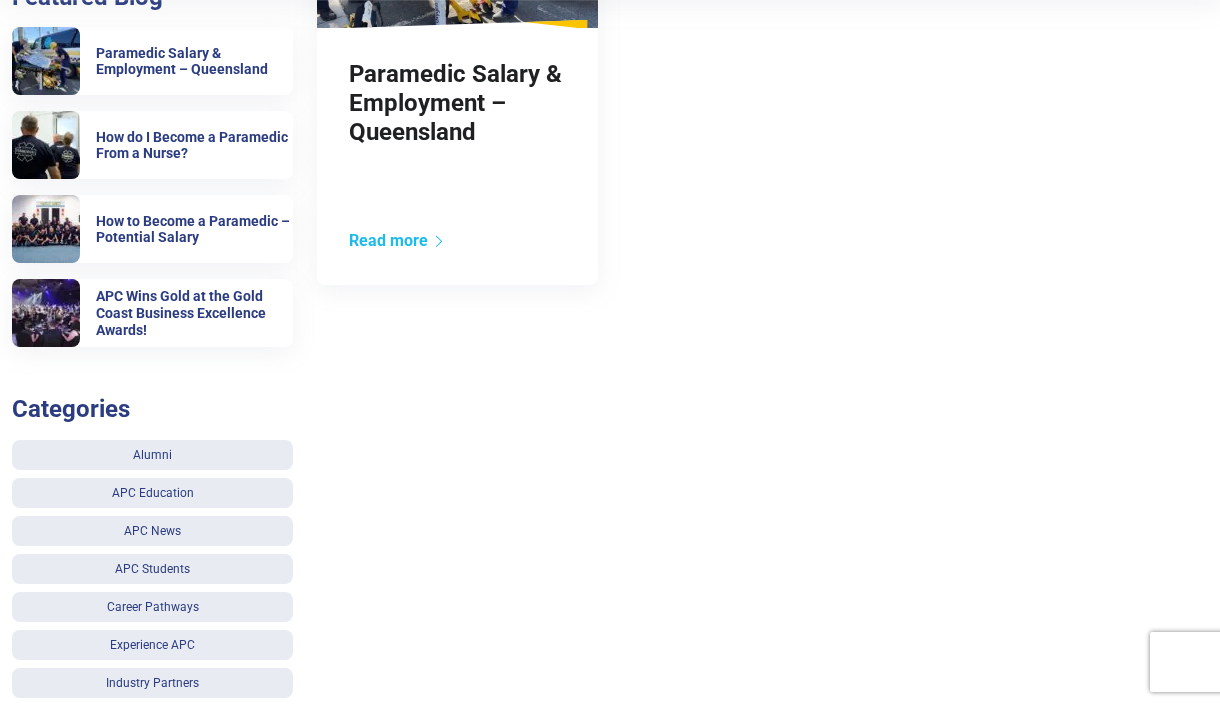 click on "Read more" at bounding box center (397, 240) 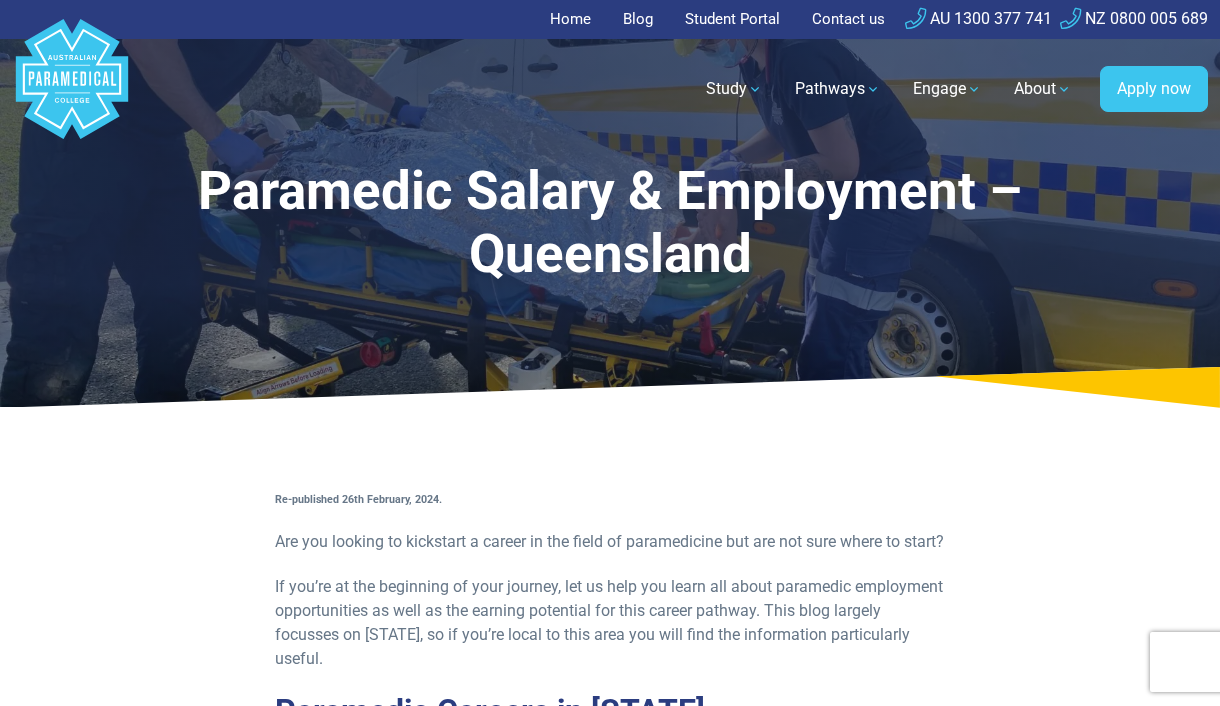 scroll, scrollTop: 0, scrollLeft: 0, axis: both 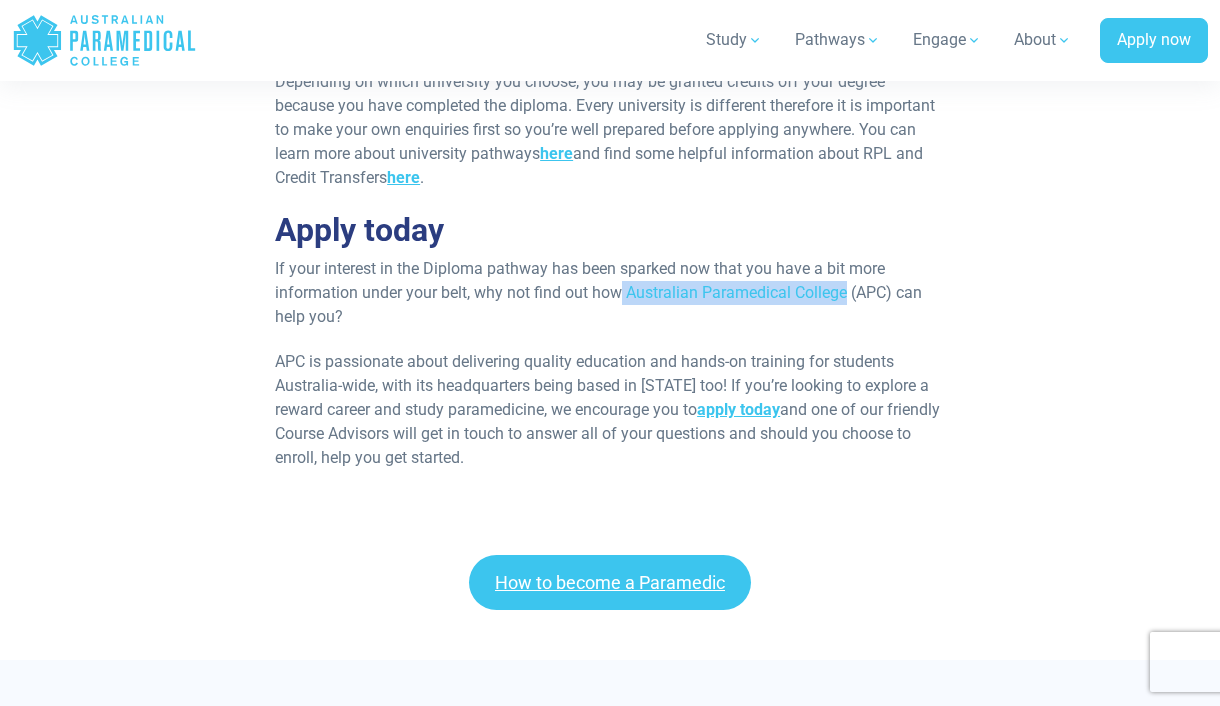 drag, startPoint x: 623, startPoint y: 320, endPoint x: 845, endPoint y: 321, distance: 222.00226 